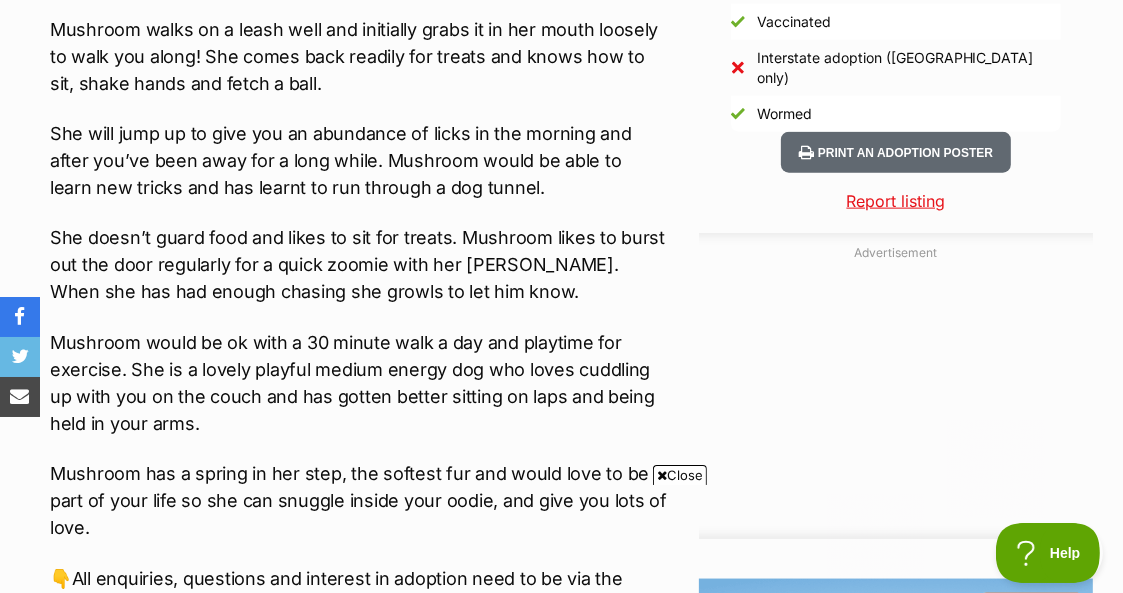scroll, scrollTop: 0, scrollLeft: 0, axis: both 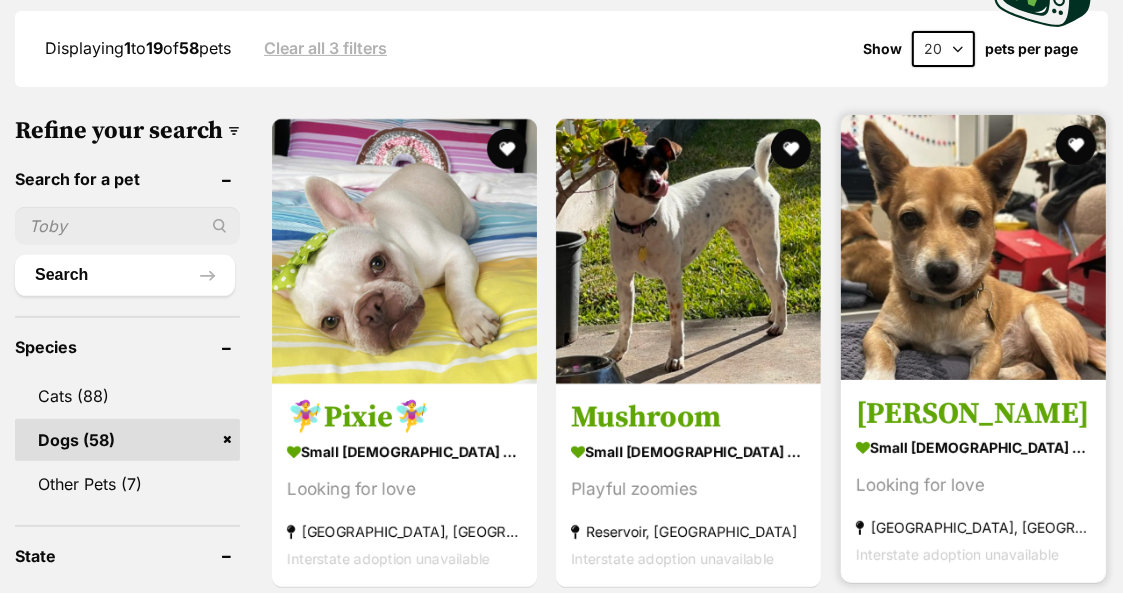click on "Antonio
small male Dog
Looking for love
Bentleigh East, VIC
Interstate adoption unavailable" at bounding box center [973, 480] 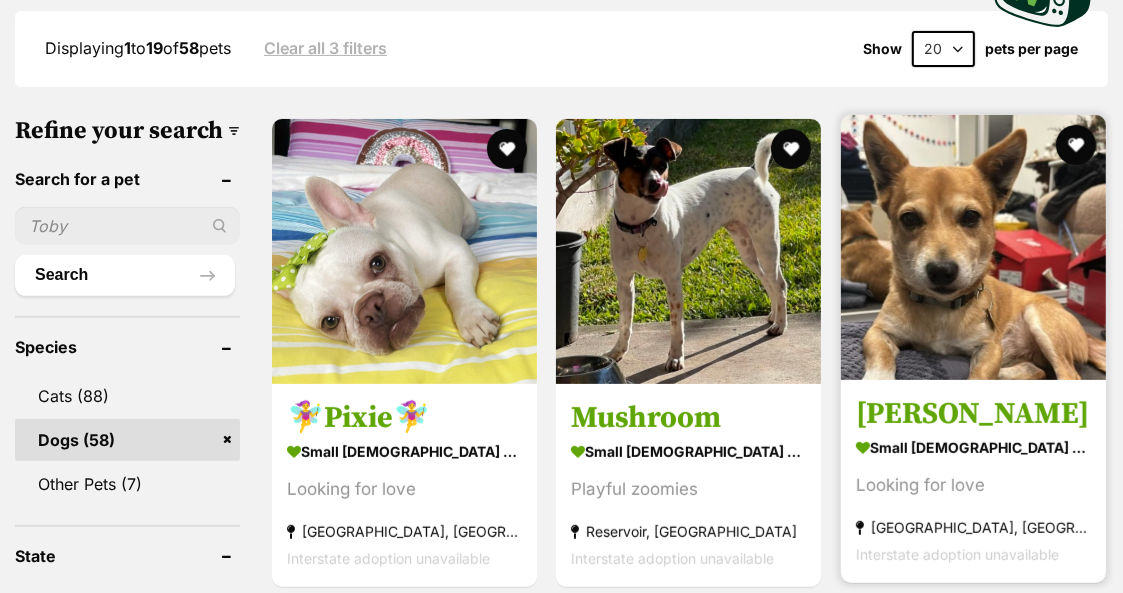 scroll, scrollTop: 0, scrollLeft: 0, axis: both 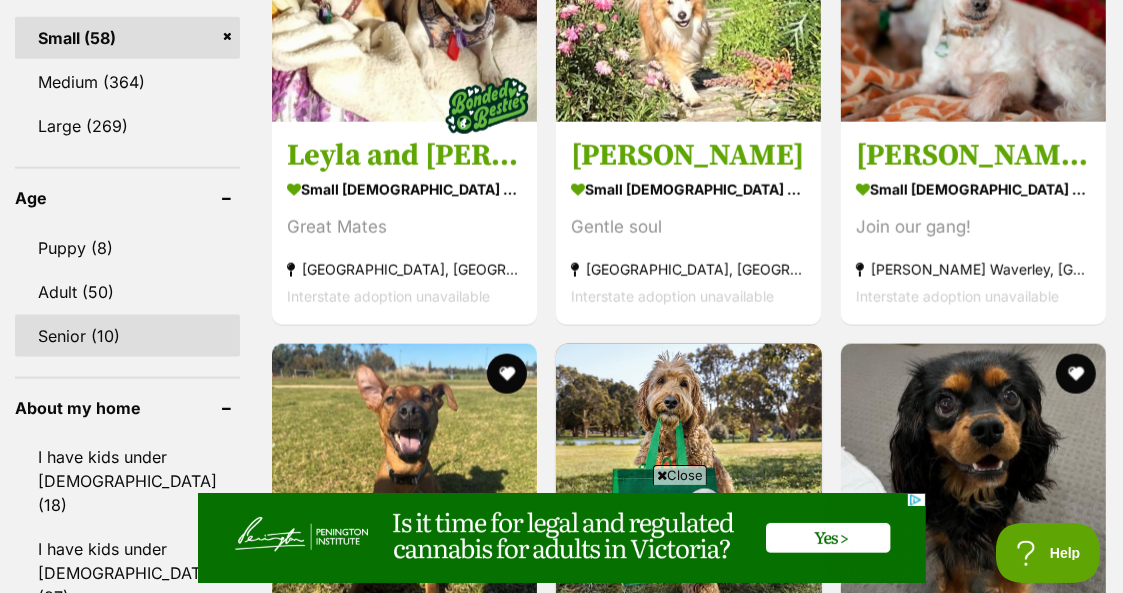 click on "Senior (10)" at bounding box center [127, 336] 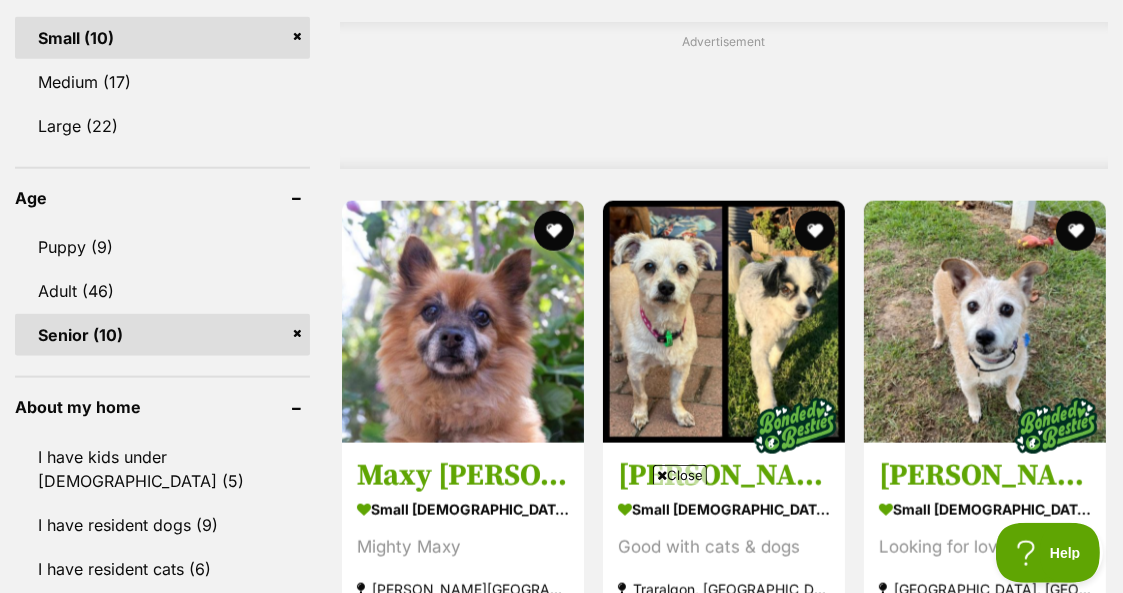 scroll, scrollTop: 1757, scrollLeft: 0, axis: vertical 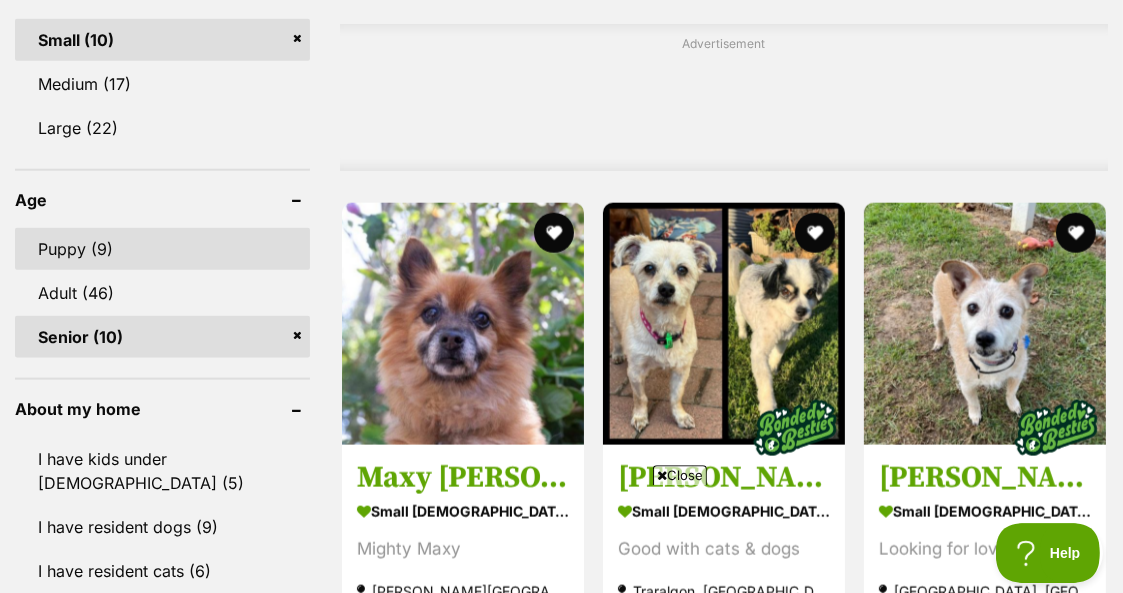 click on "Puppy (9)" at bounding box center [162, 248] 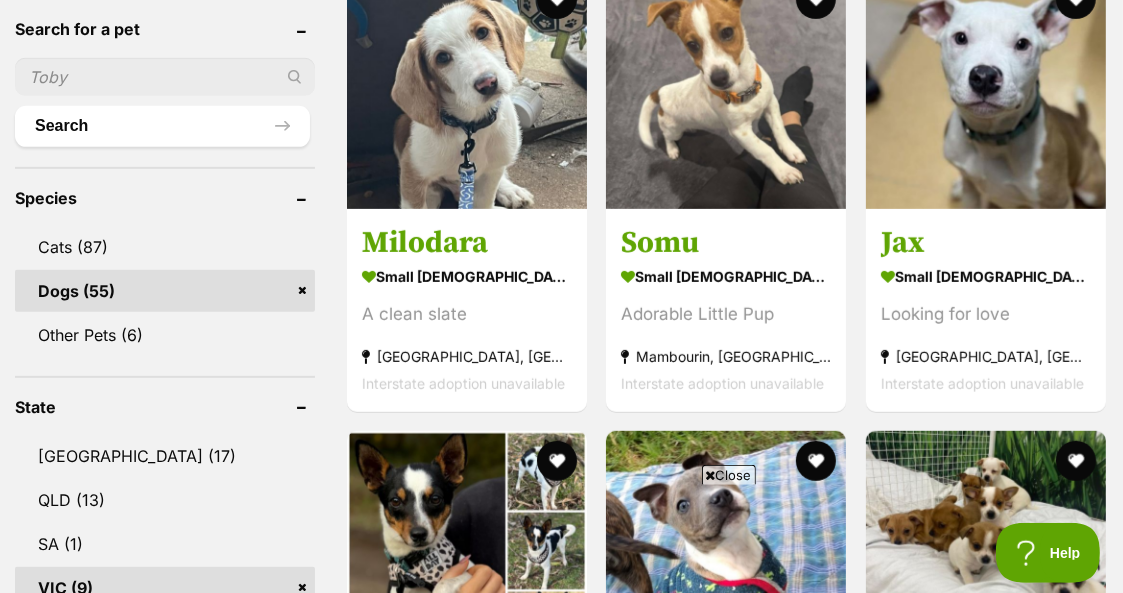 scroll, scrollTop: 0, scrollLeft: 0, axis: both 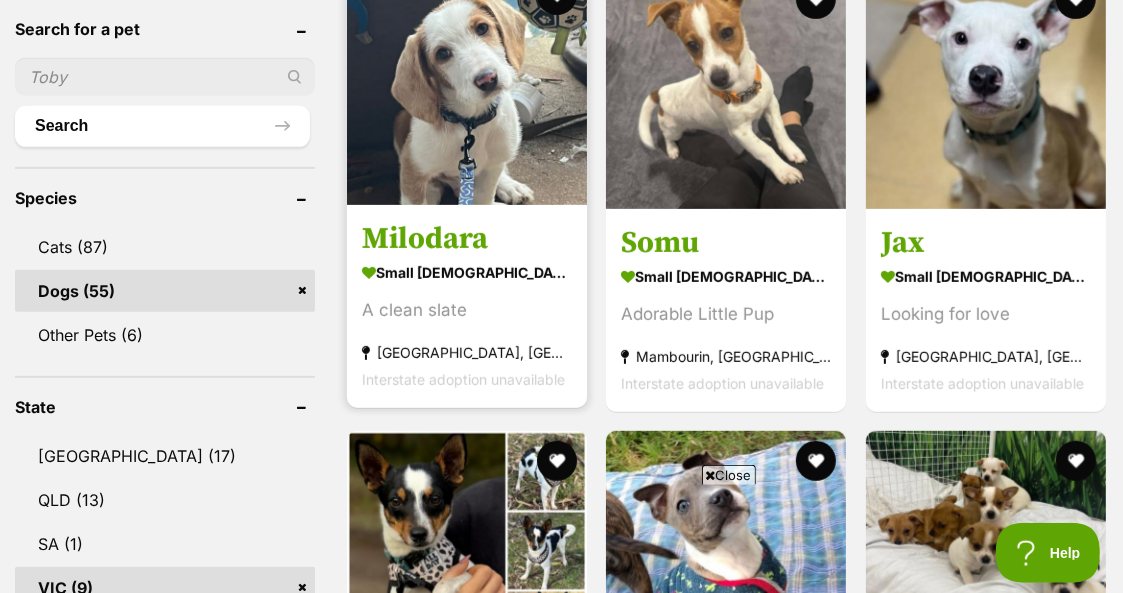 click on "Milodara" at bounding box center (467, 239) 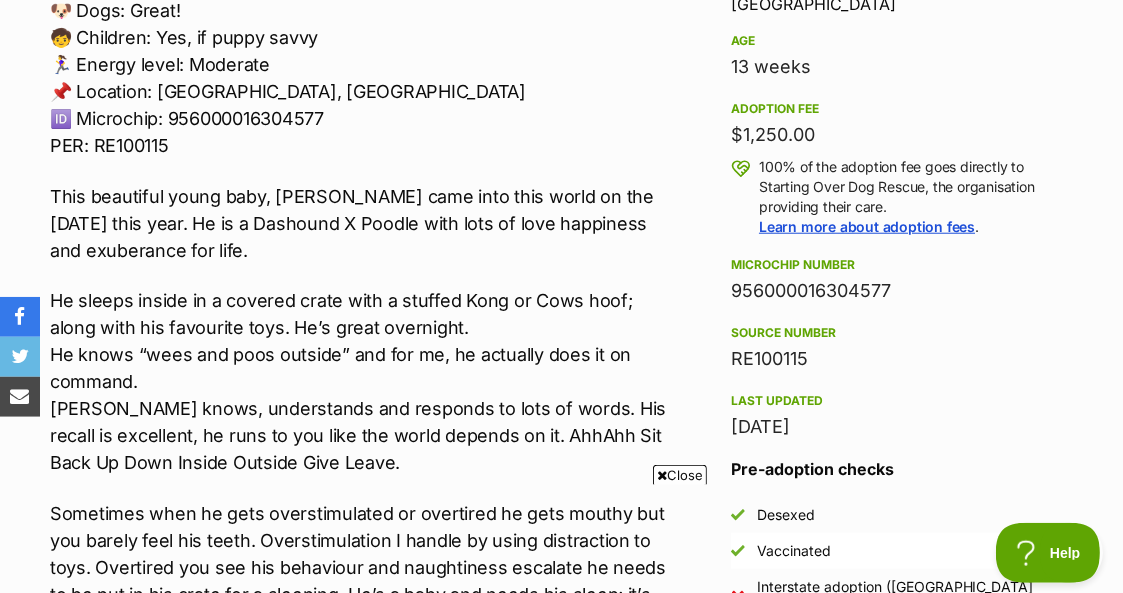 scroll, scrollTop: 1388, scrollLeft: 0, axis: vertical 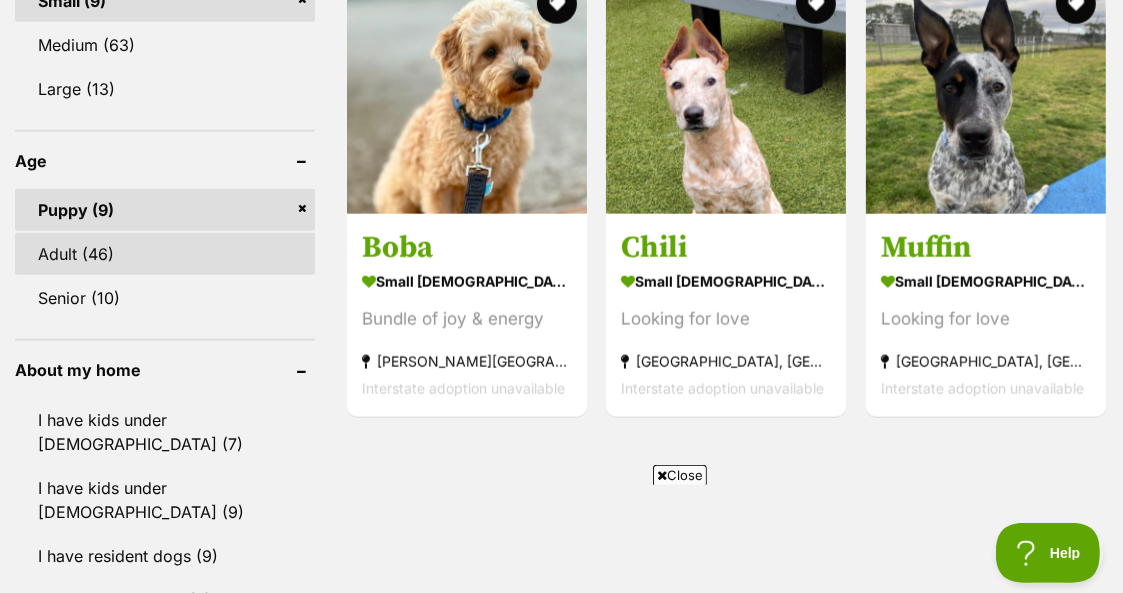 click on "Adult (46)" at bounding box center [165, 254] 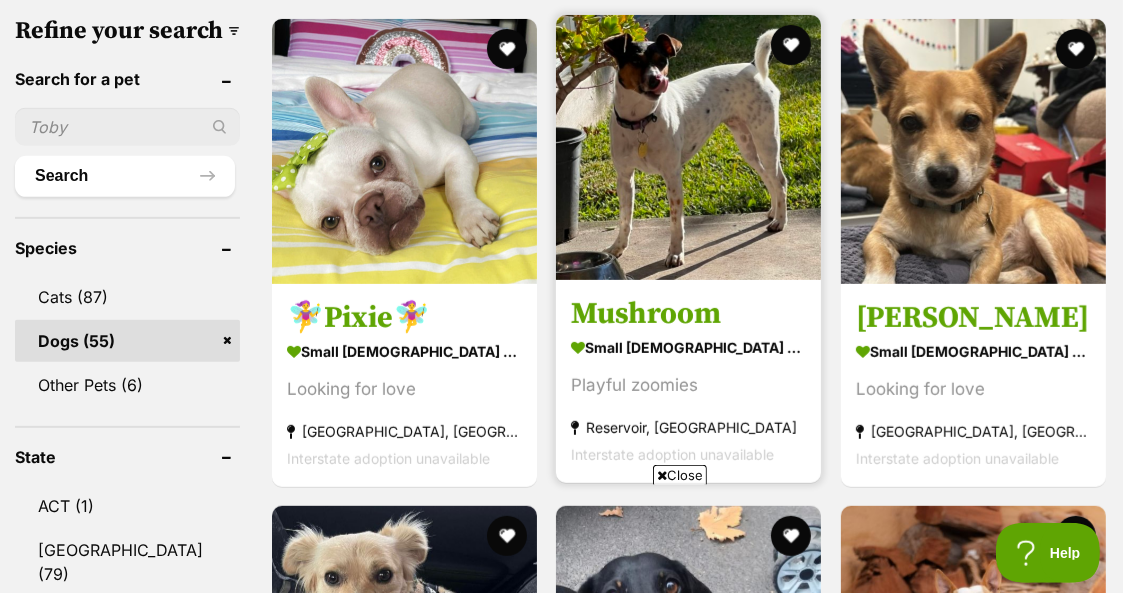 scroll, scrollTop: 0, scrollLeft: 0, axis: both 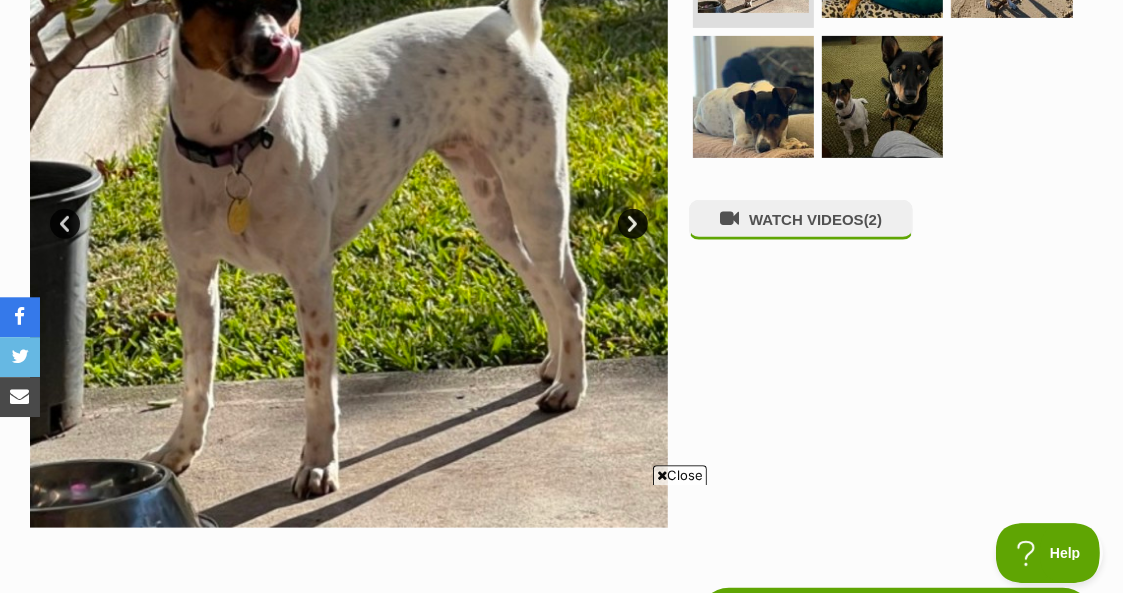 click on "Next" at bounding box center [633, 224] 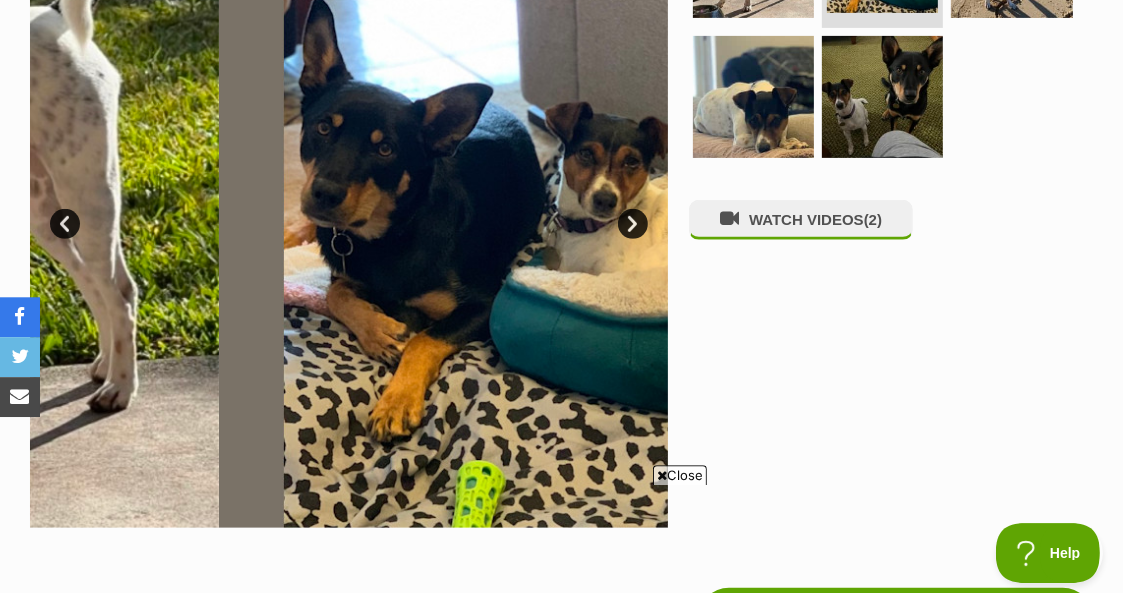 scroll, scrollTop: 0, scrollLeft: 0, axis: both 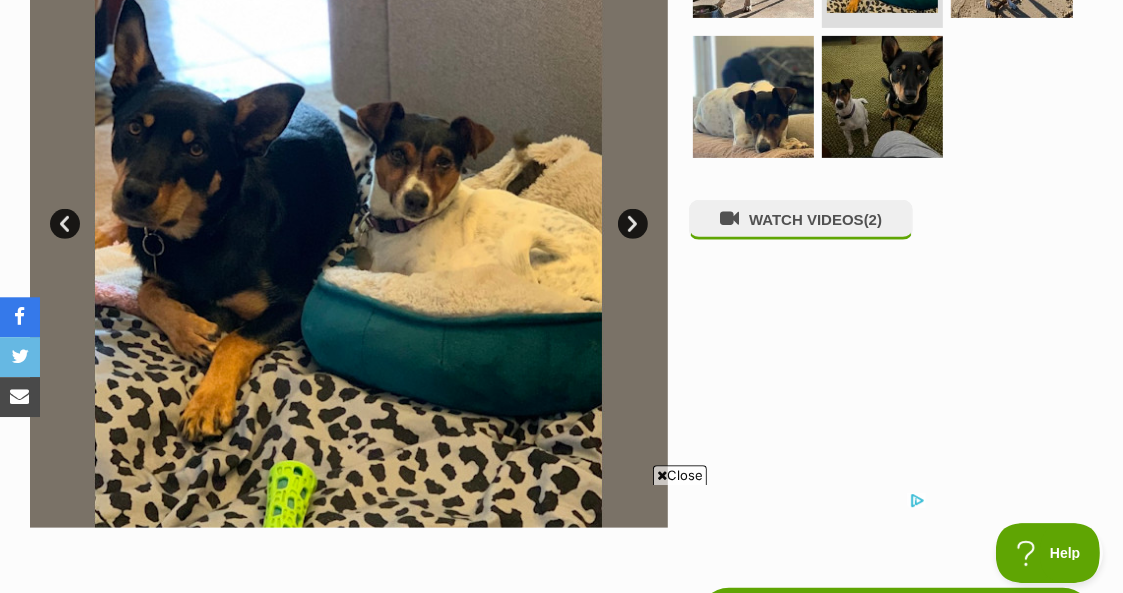 click on "Next" at bounding box center (633, 224) 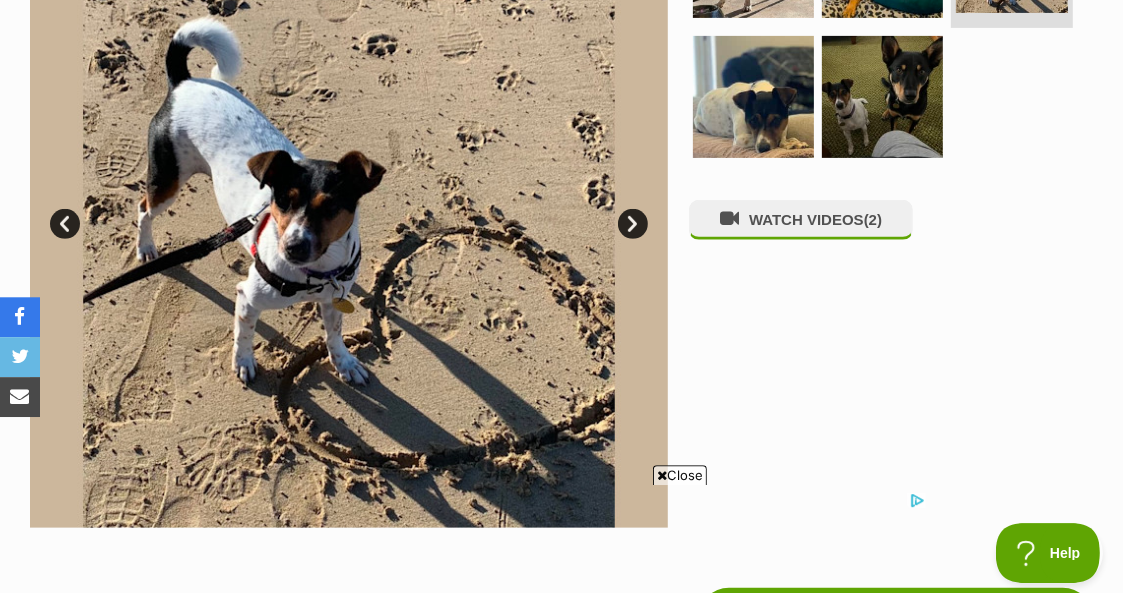 click on "Next" at bounding box center [633, 224] 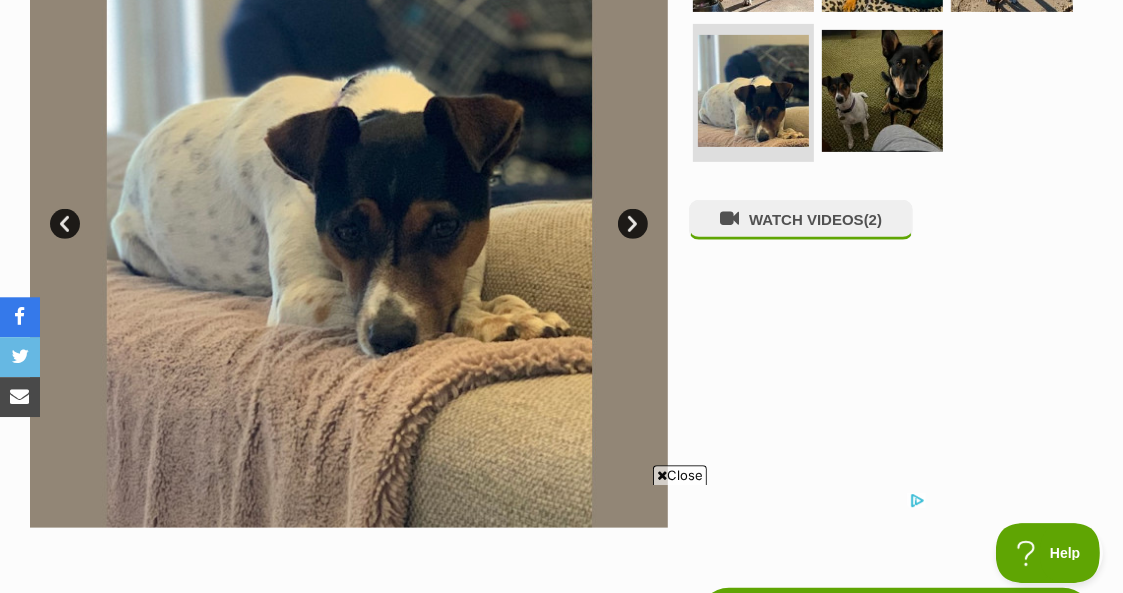click on "Next" at bounding box center [633, 224] 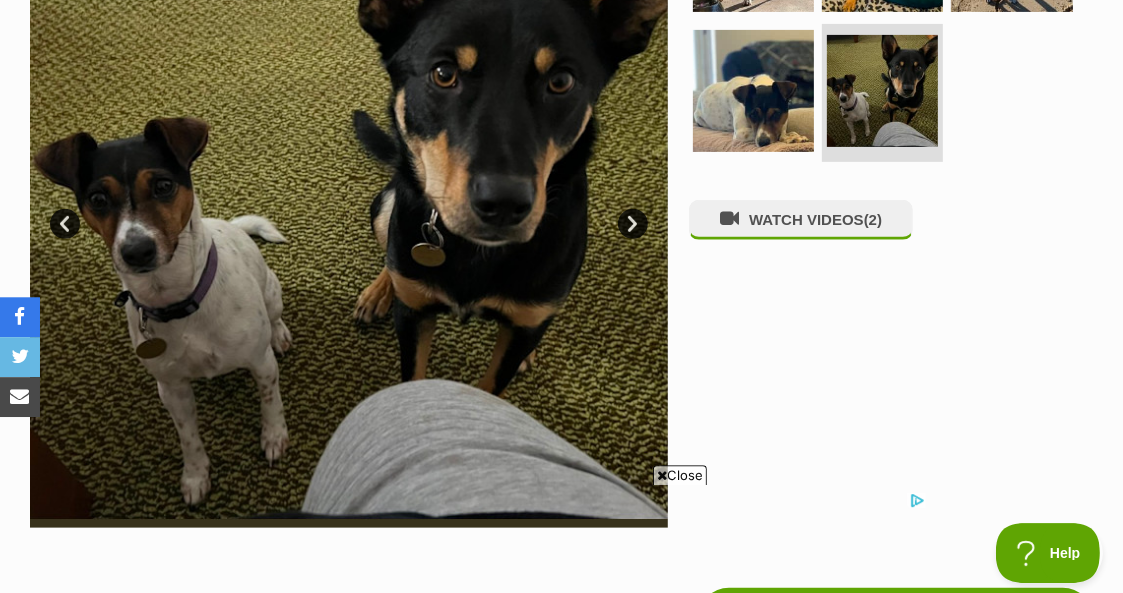 click on "Next" at bounding box center (633, 224) 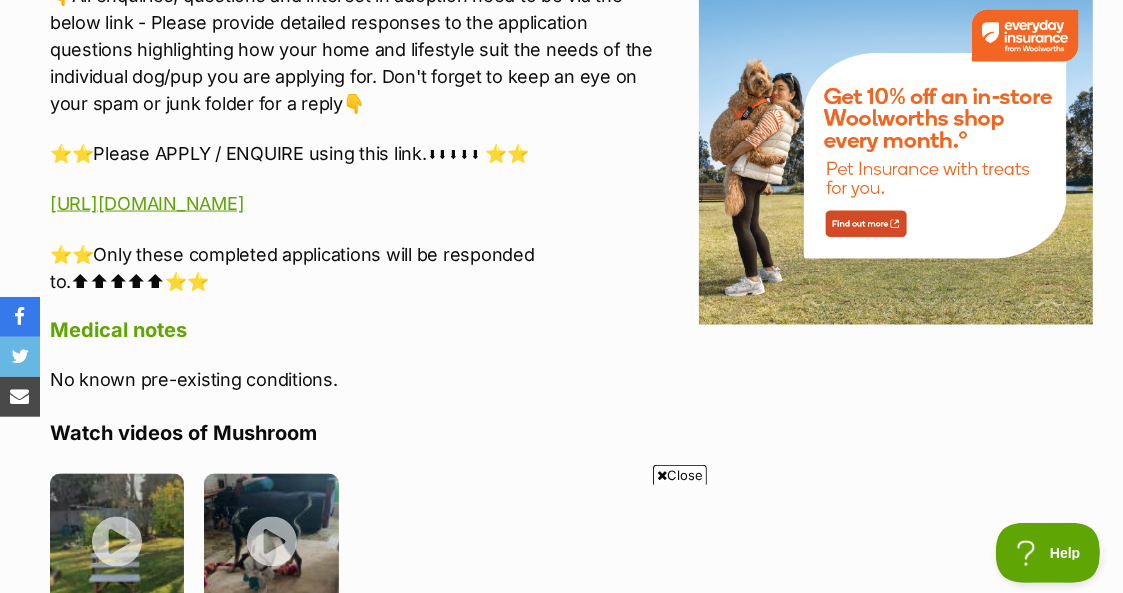 scroll, scrollTop: 2490, scrollLeft: 0, axis: vertical 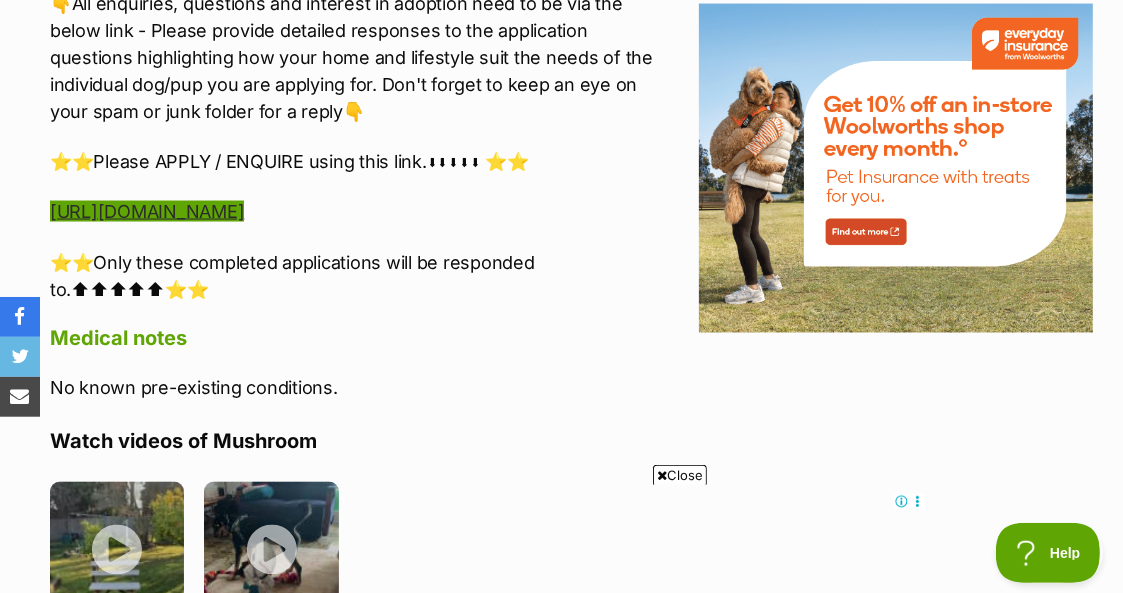 click on "https://www.startingoverdogrescue.org.au/adoption-application-form/" at bounding box center [147, 211] 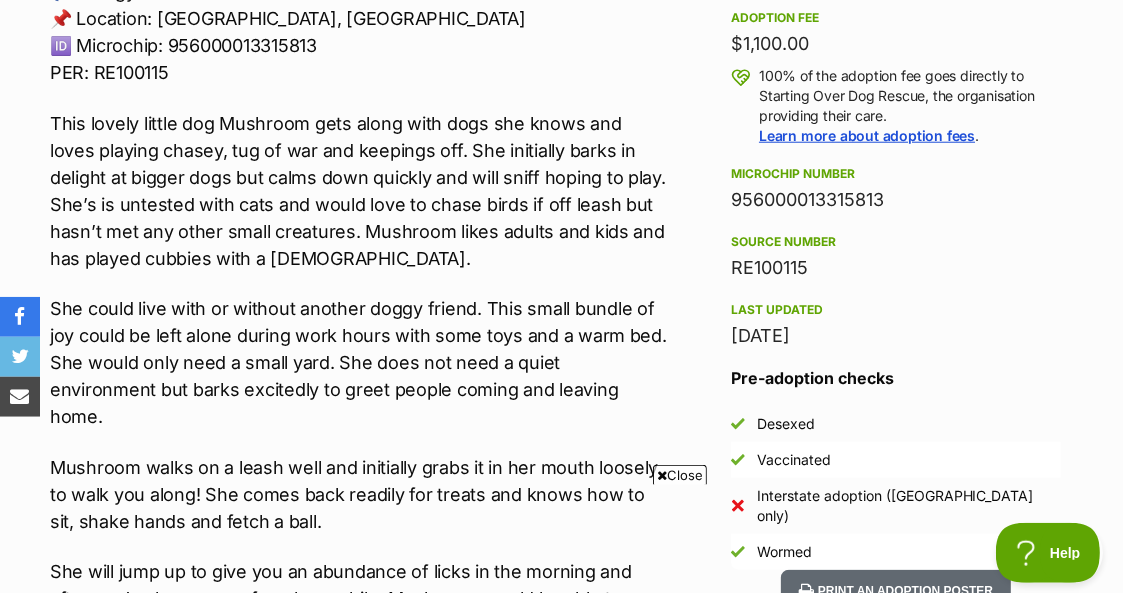 scroll, scrollTop: 0, scrollLeft: 0, axis: both 